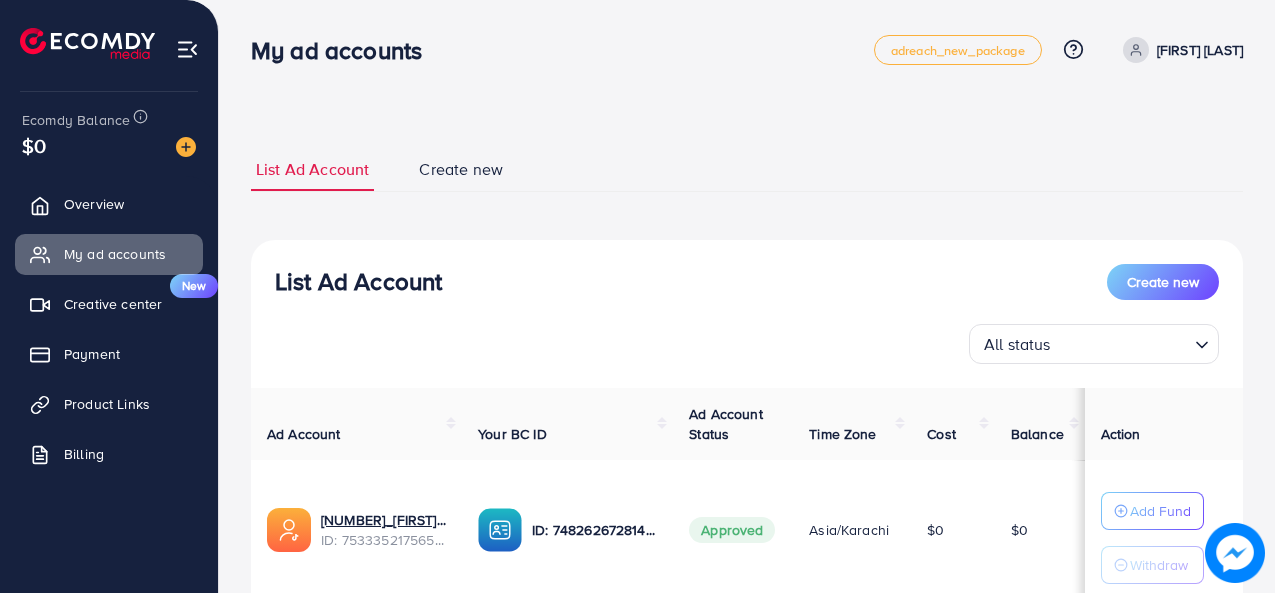 scroll, scrollTop: 0, scrollLeft: 0, axis: both 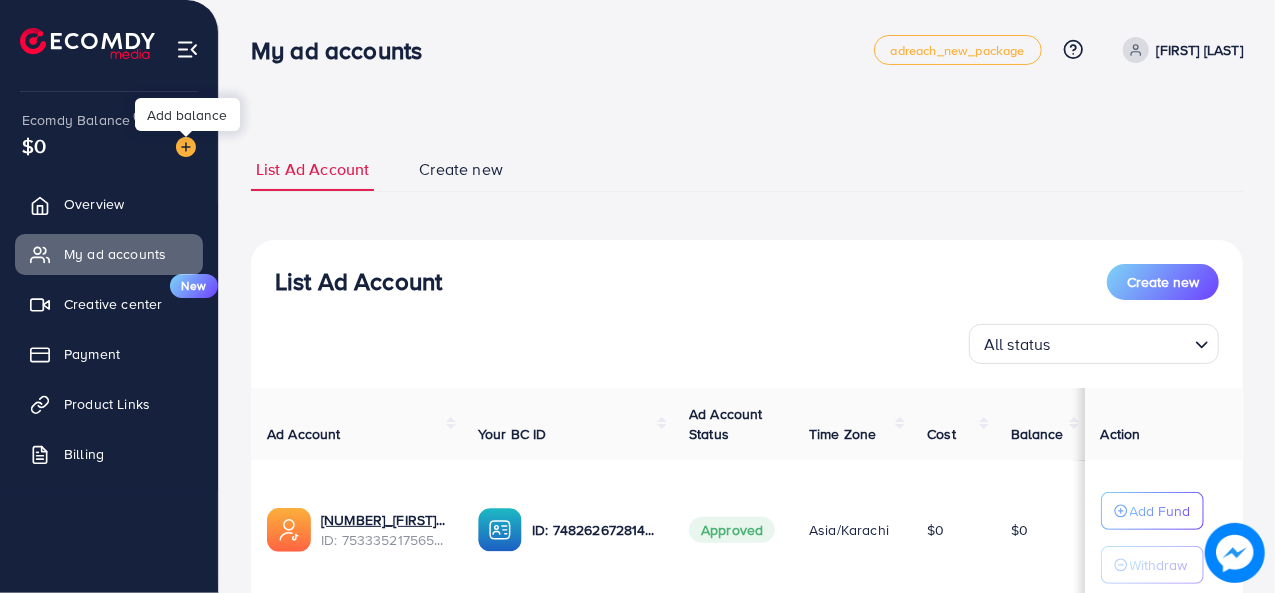 click at bounding box center [186, 147] 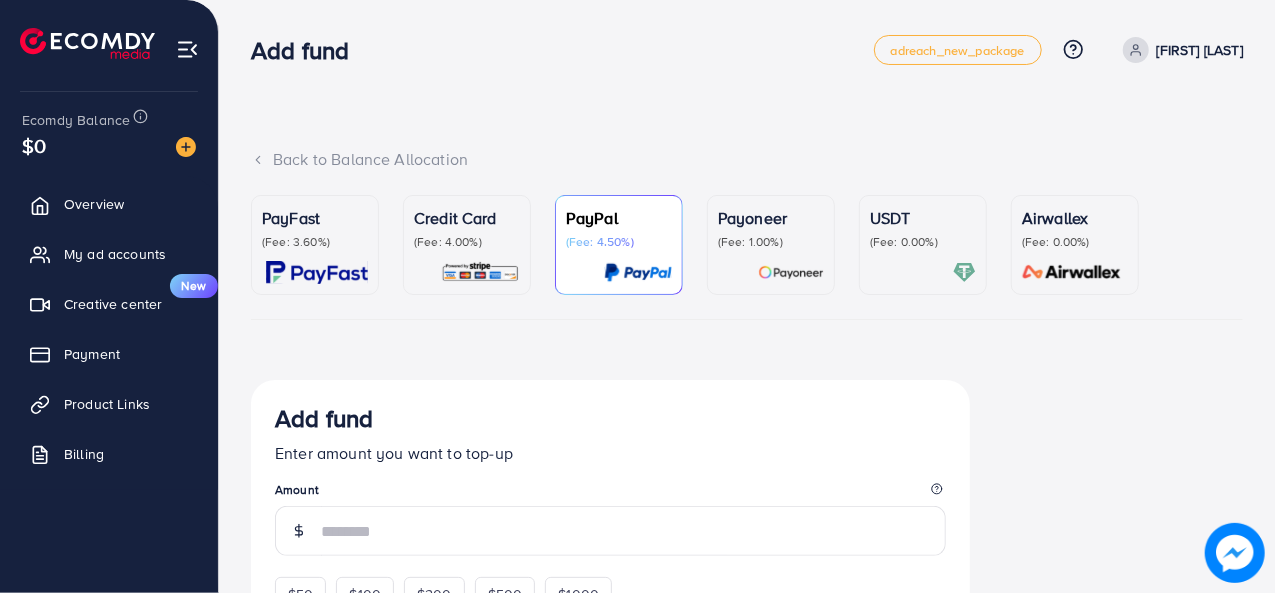 click on "PayFast   (Fee: 3.60%)" at bounding box center [315, 245] 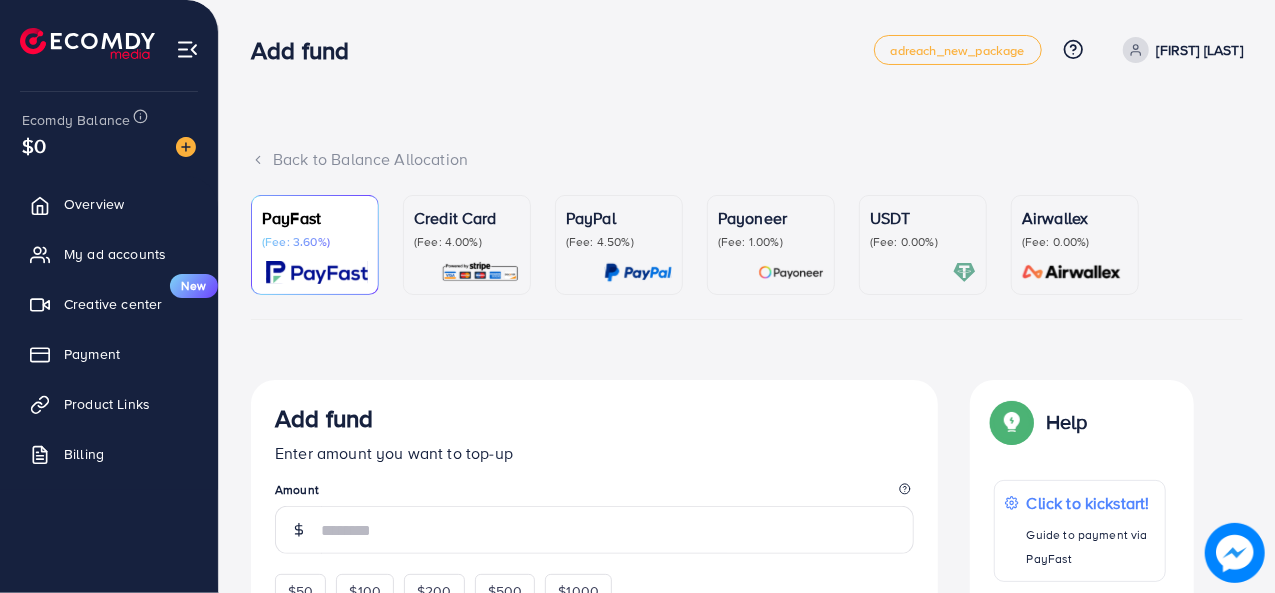 scroll, scrollTop: 259, scrollLeft: 0, axis: vertical 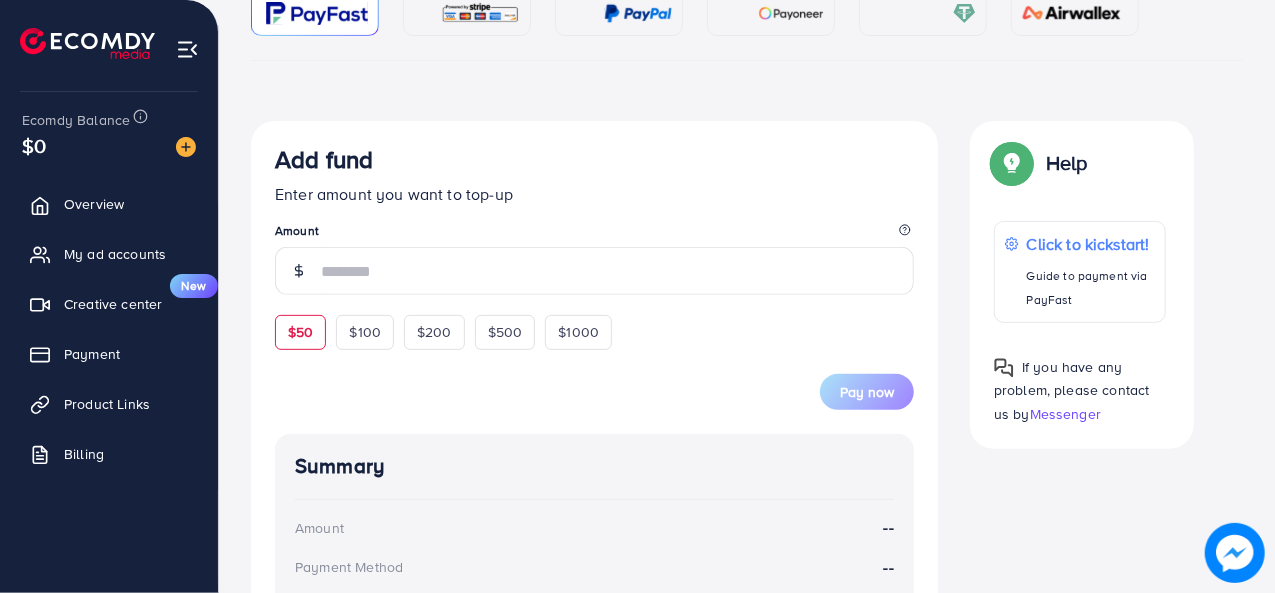 click on "$50" at bounding box center [300, 332] 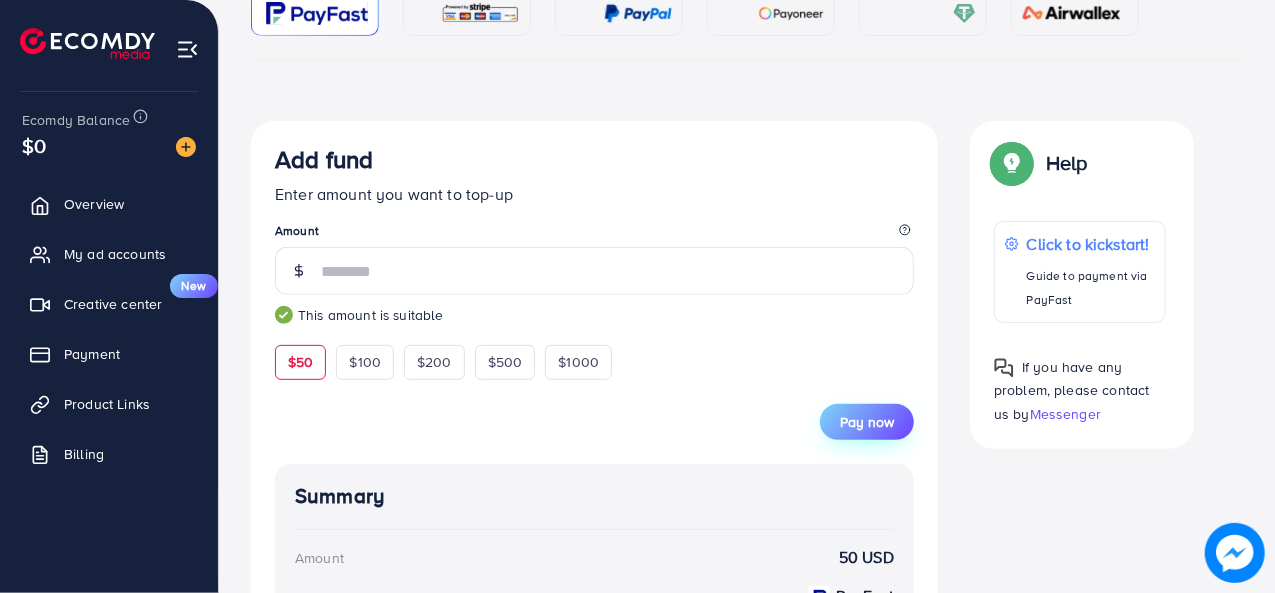 click on "Pay now" at bounding box center (867, 422) 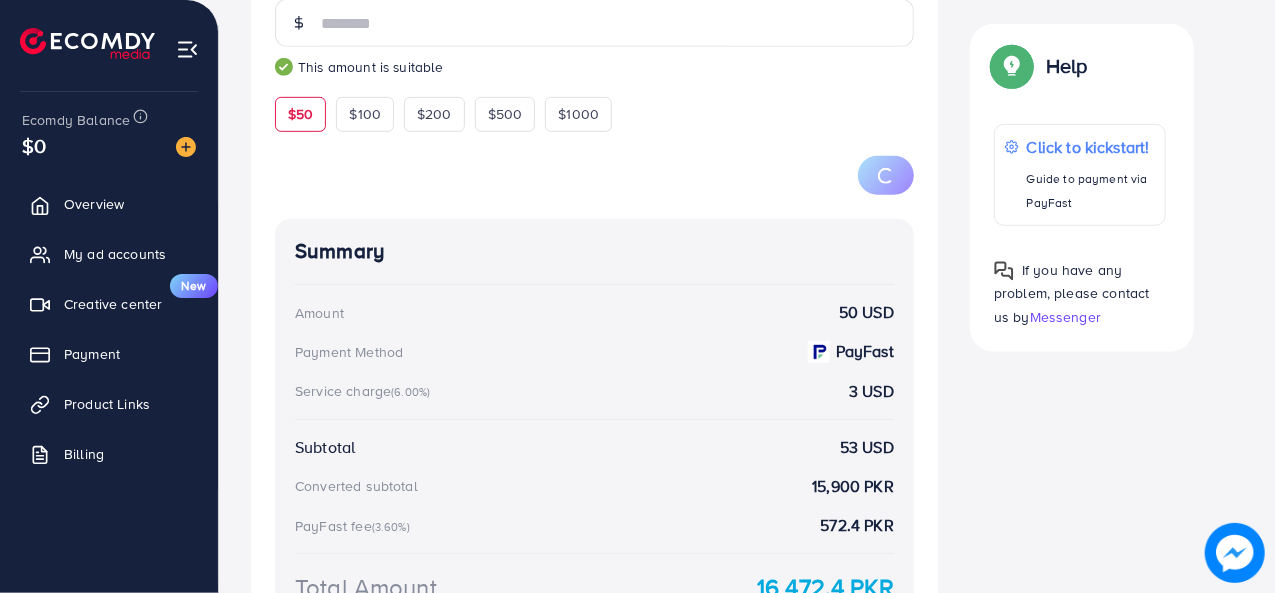 scroll, scrollTop: 647, scrollLeft: 0, axis: vertical 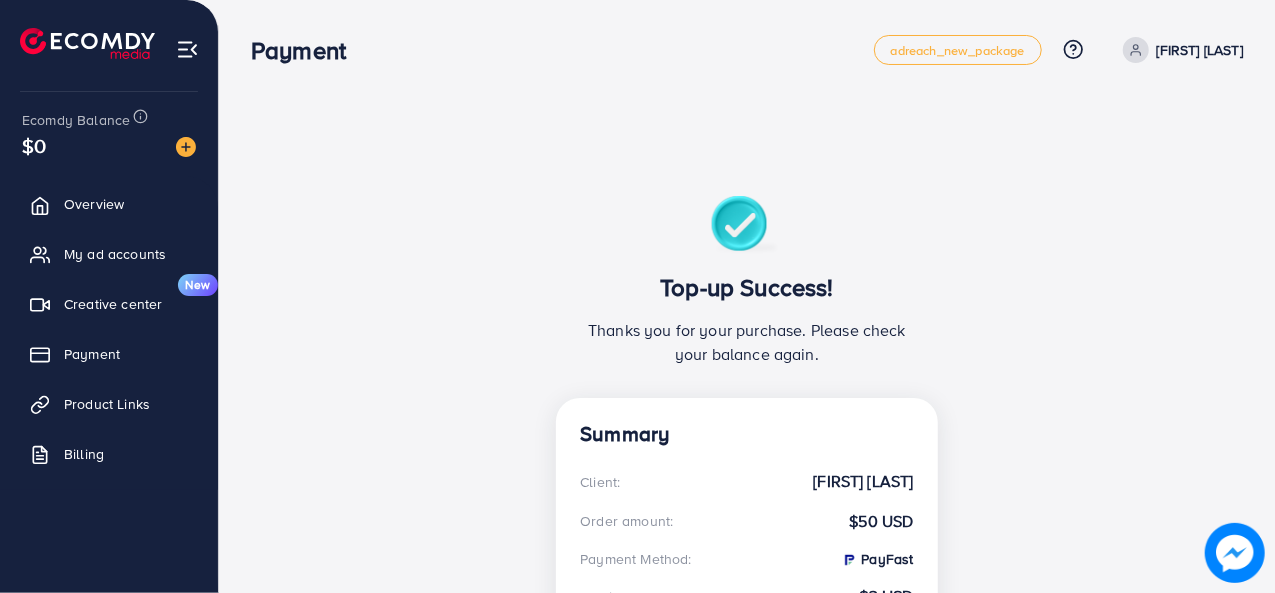 click at bounding box center (87, 43) 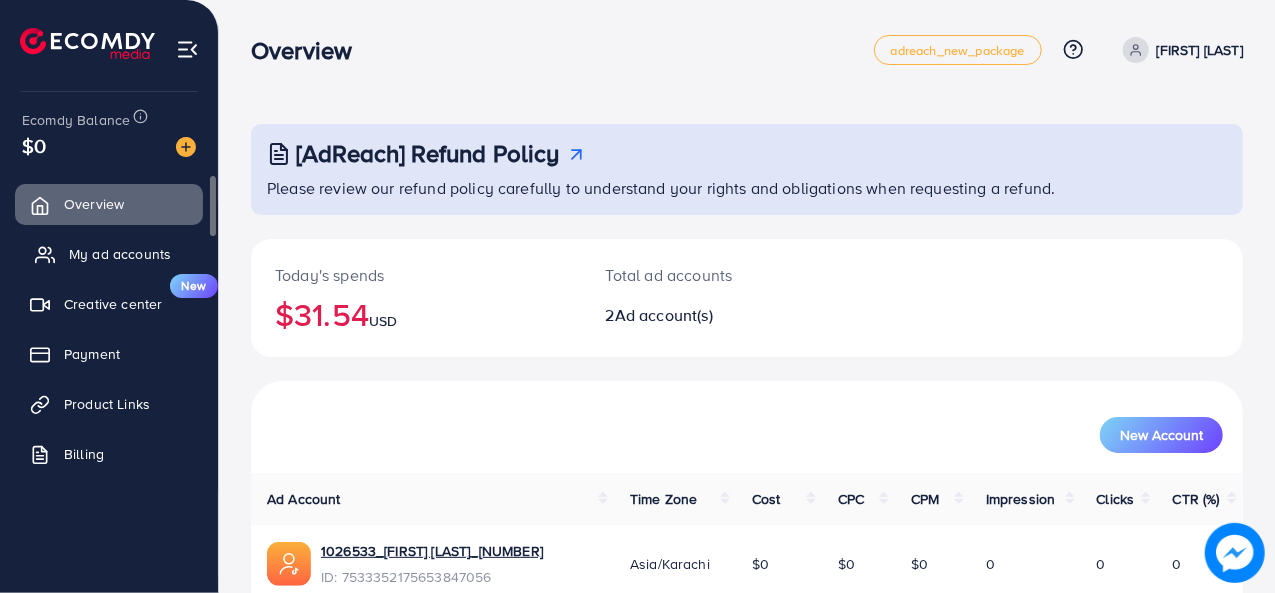 click on "My ad accounts" at bounding box center (120, 254) 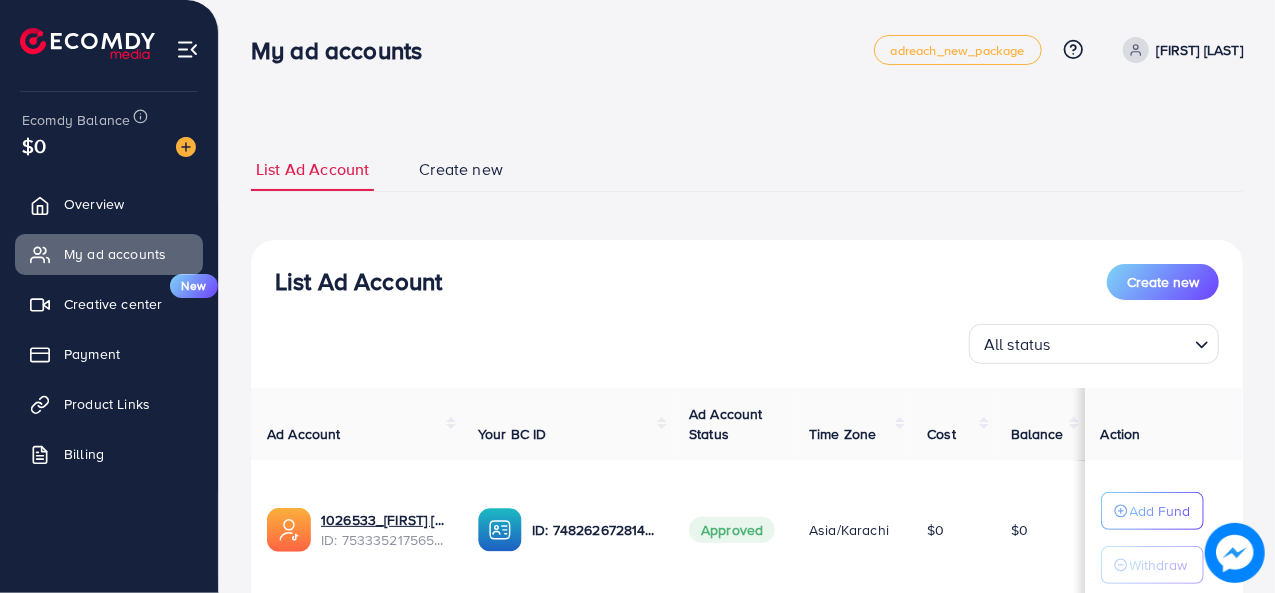scroll, scrollTop: 289, scrollLeft: 0, axis: vertical 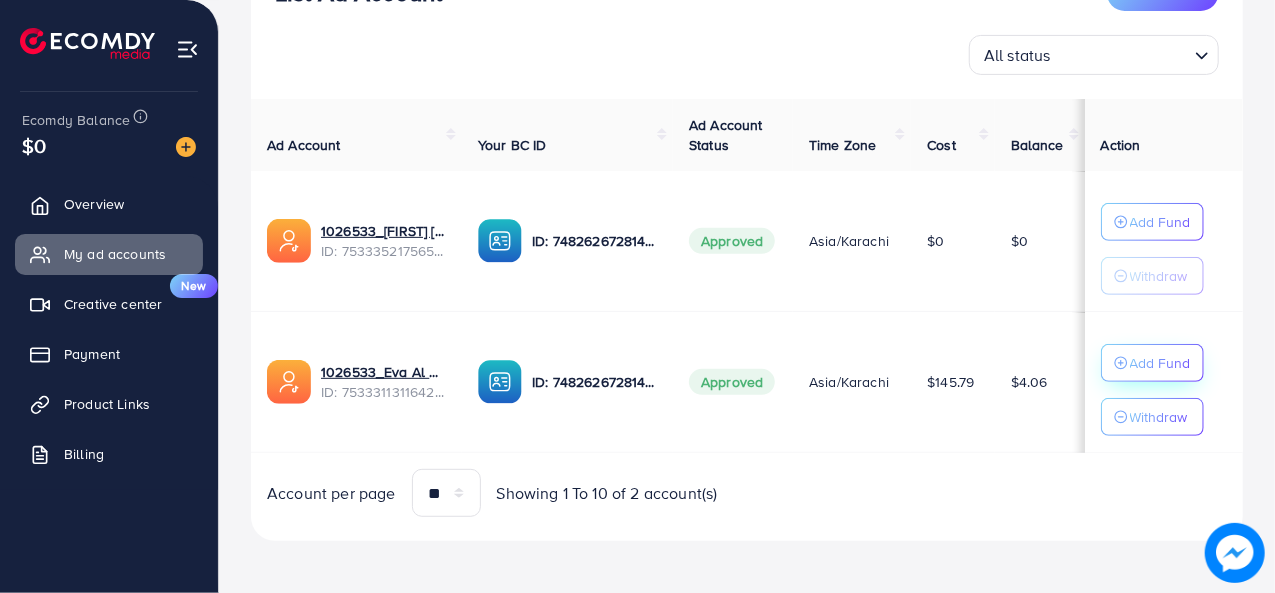 click on "Add Fund" at bounding box center (1160, 222) 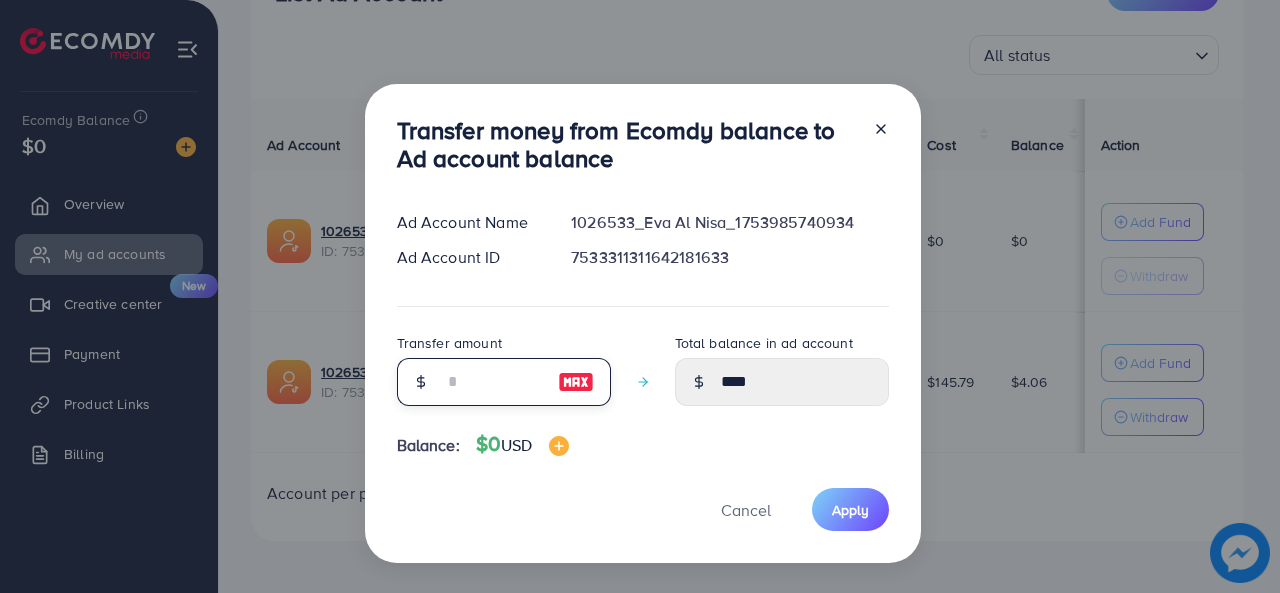 click at bounding box center [493, 382] 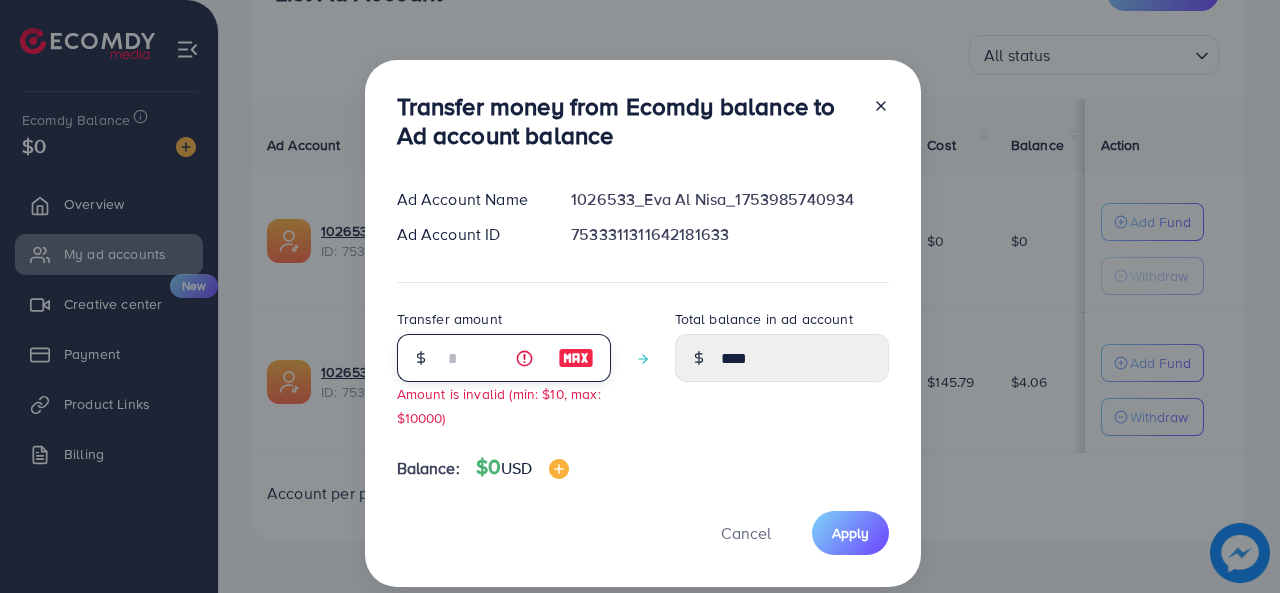 type on "*" 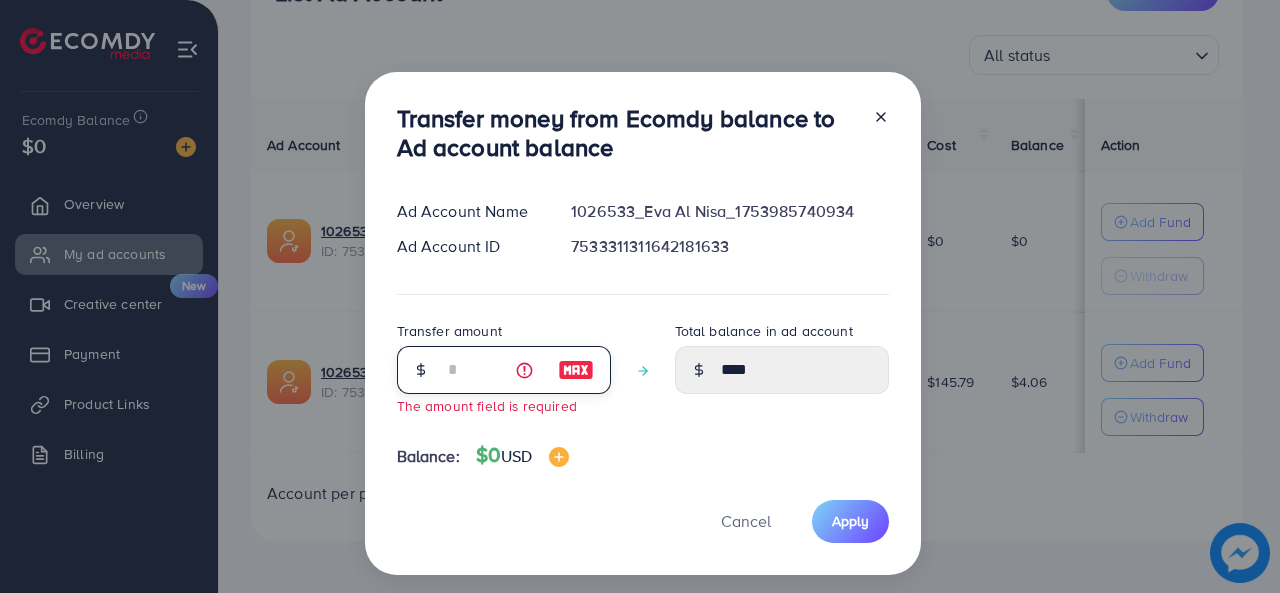 type on "*" 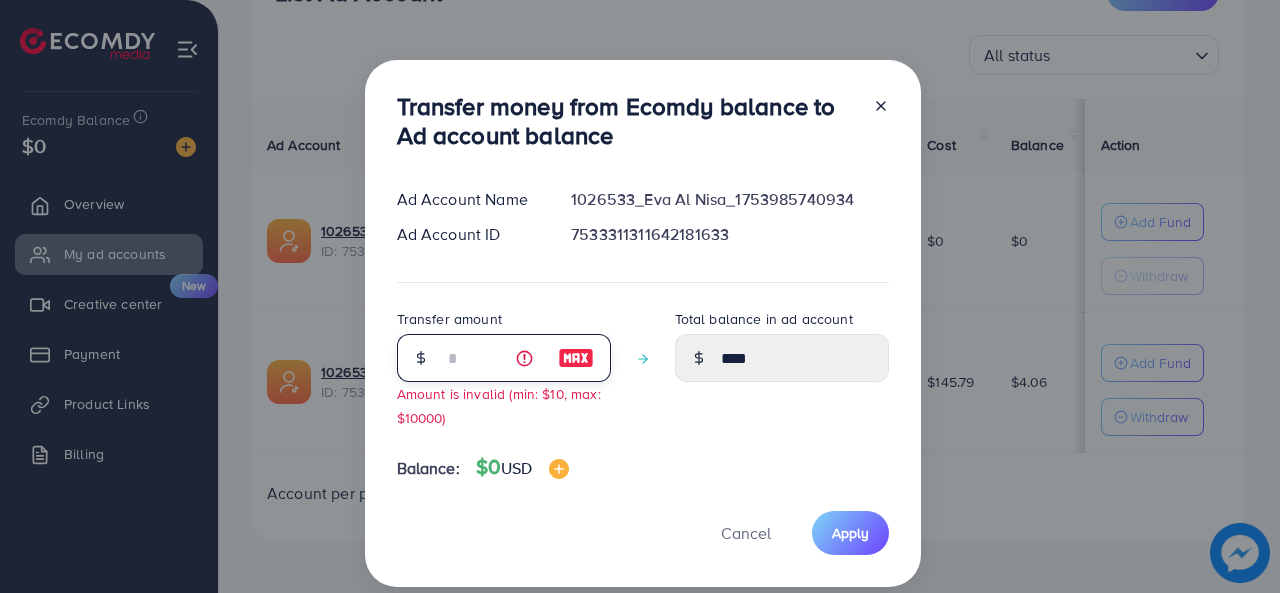 type 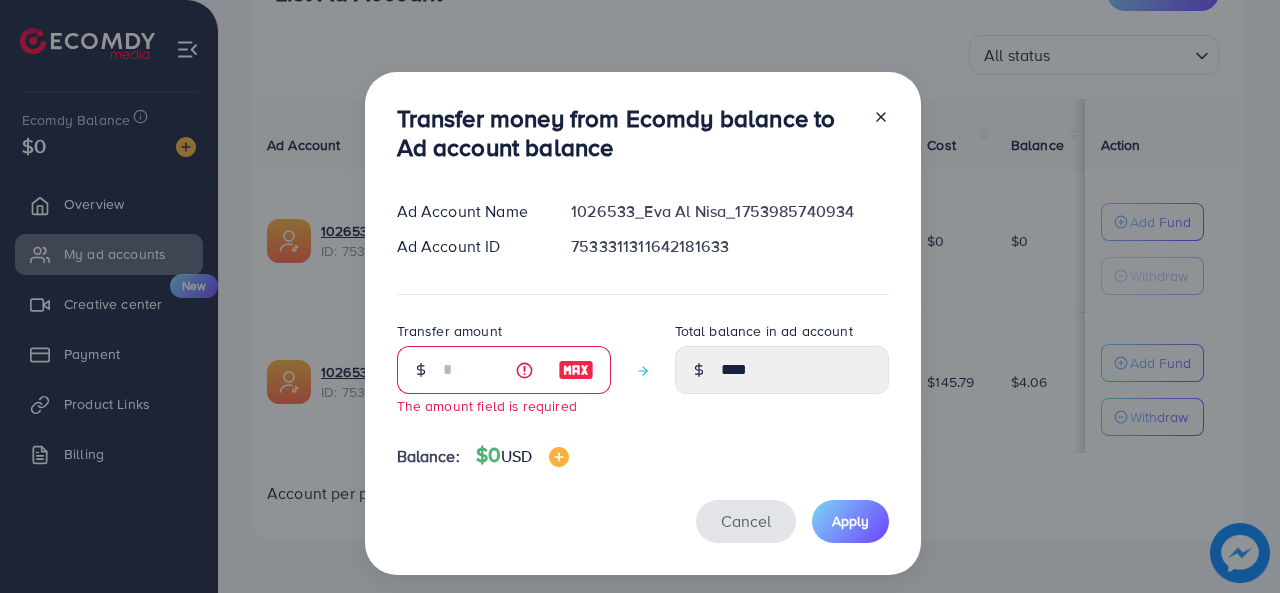 click on "Cancel" at bounding box center [746, 521] 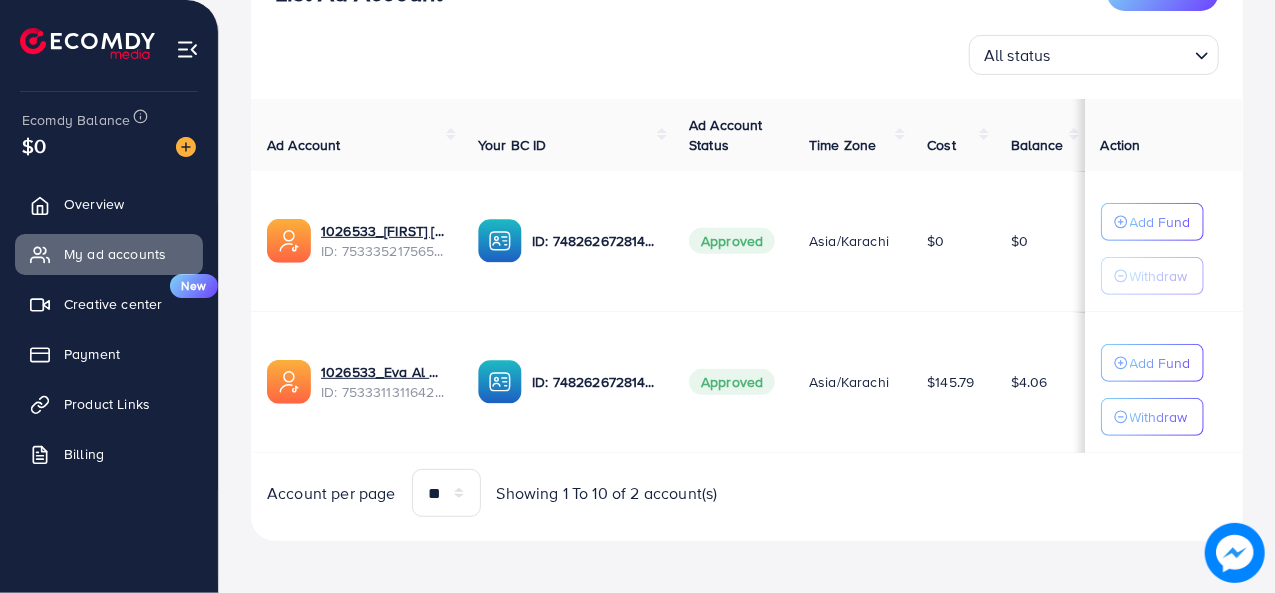 scroll, scrollTop: 0, scrollLeft: 0, axis: both 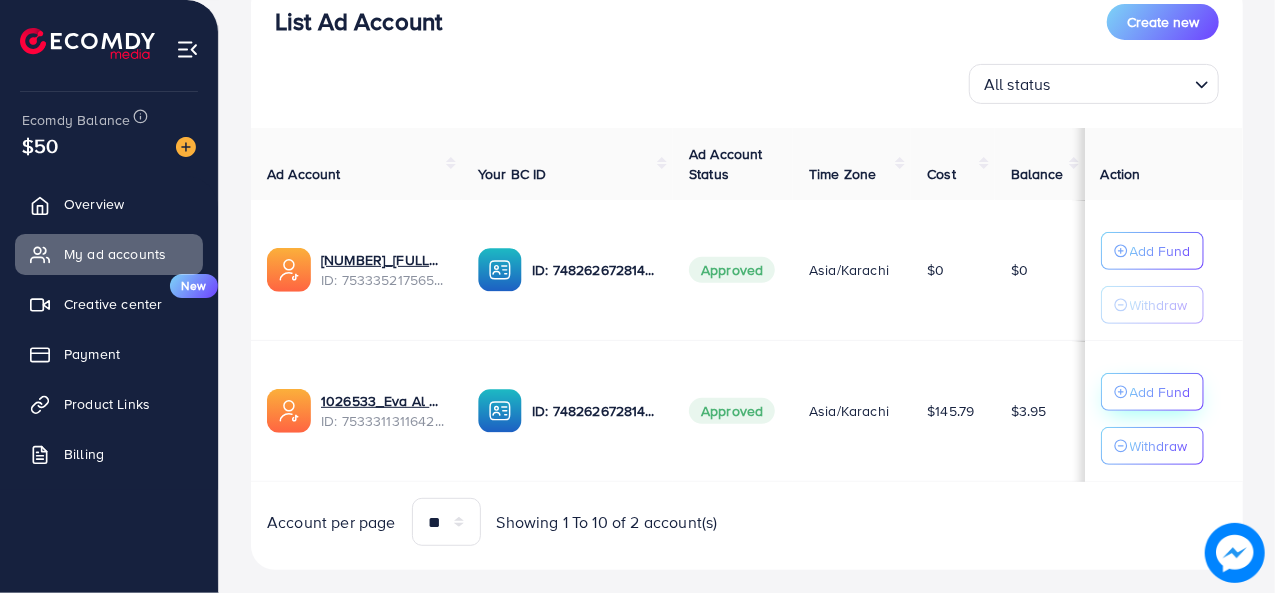 click on "Add Fund" at bounding box center (1160, 251) 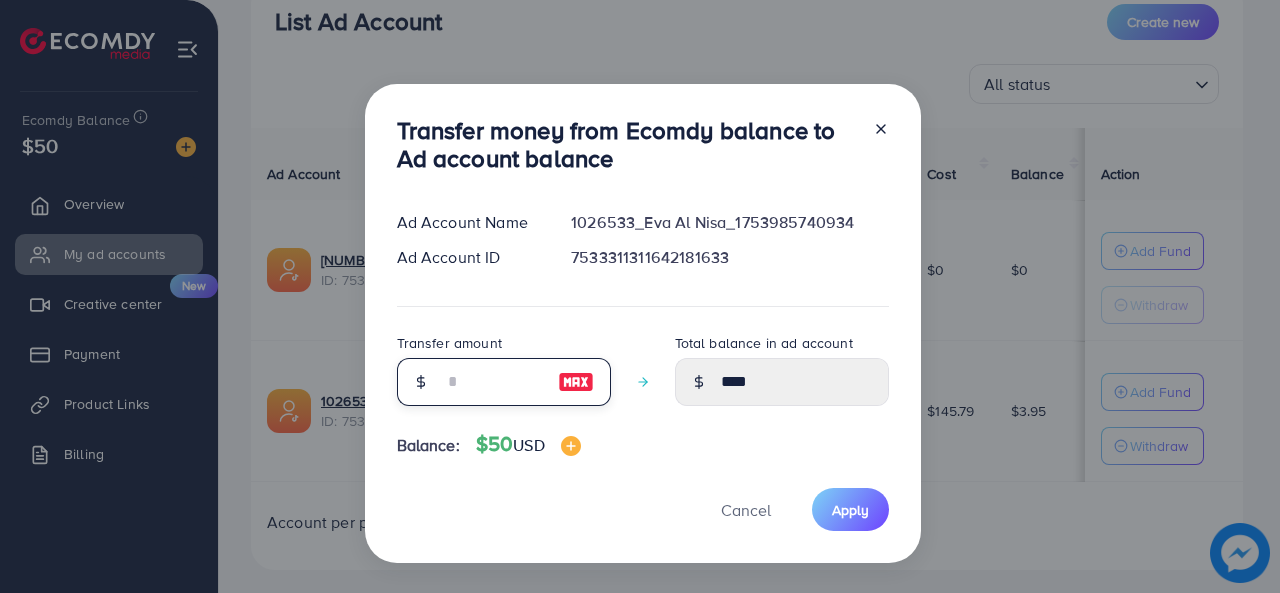 click at bounding box center [493, 382] 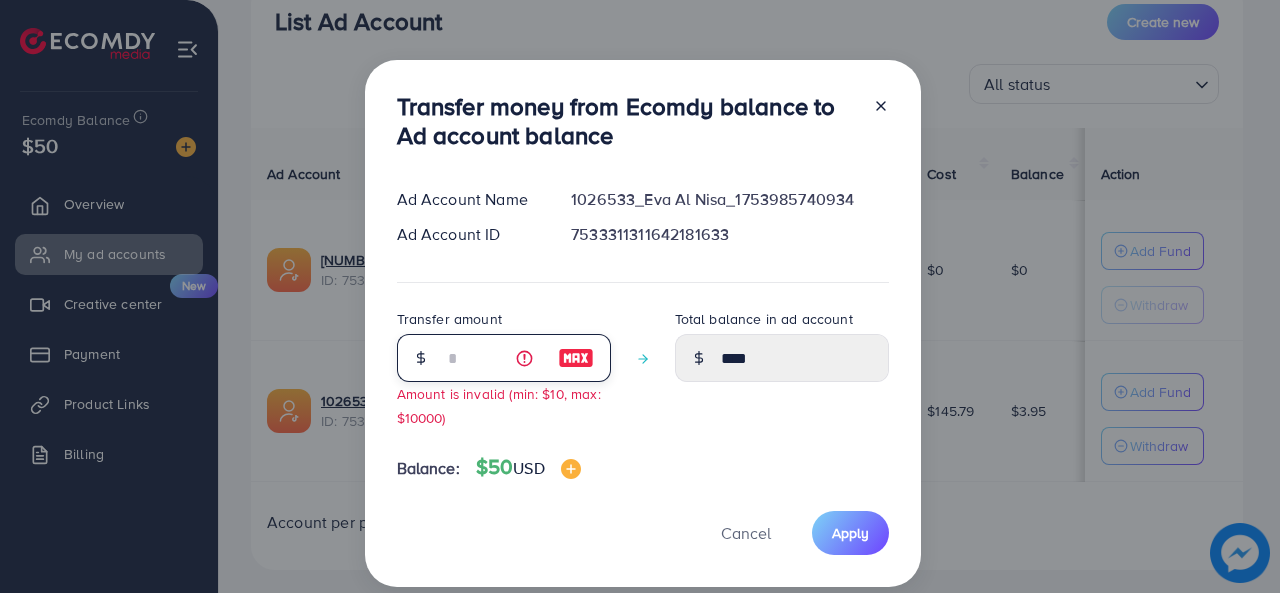 type on "**" 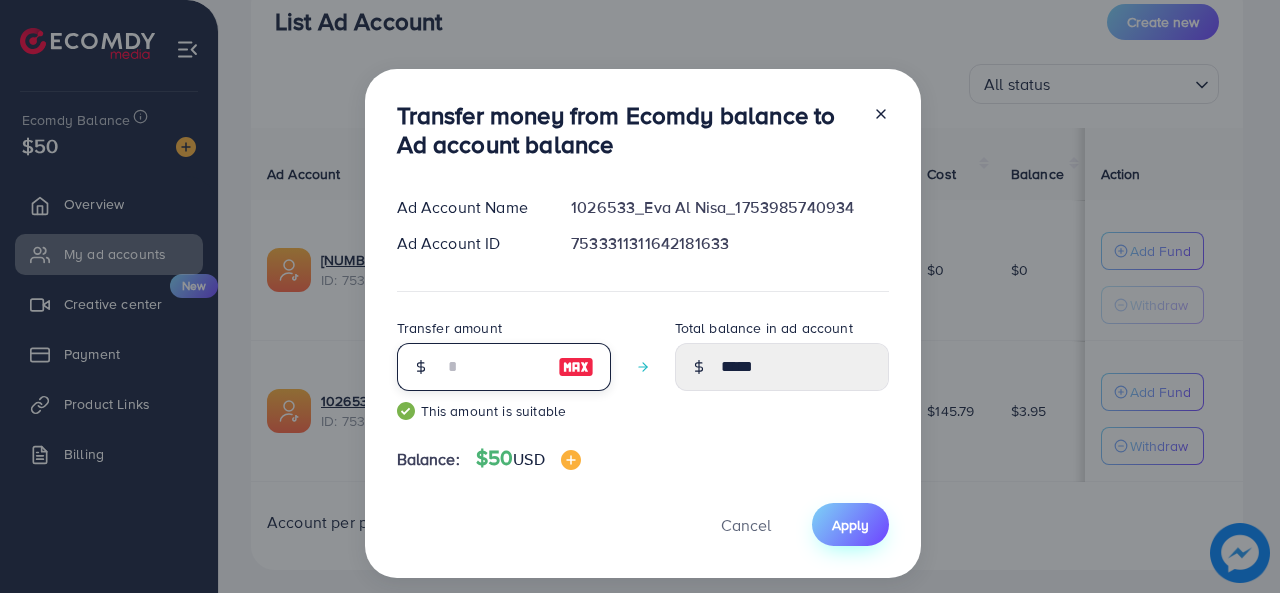 type on "**" 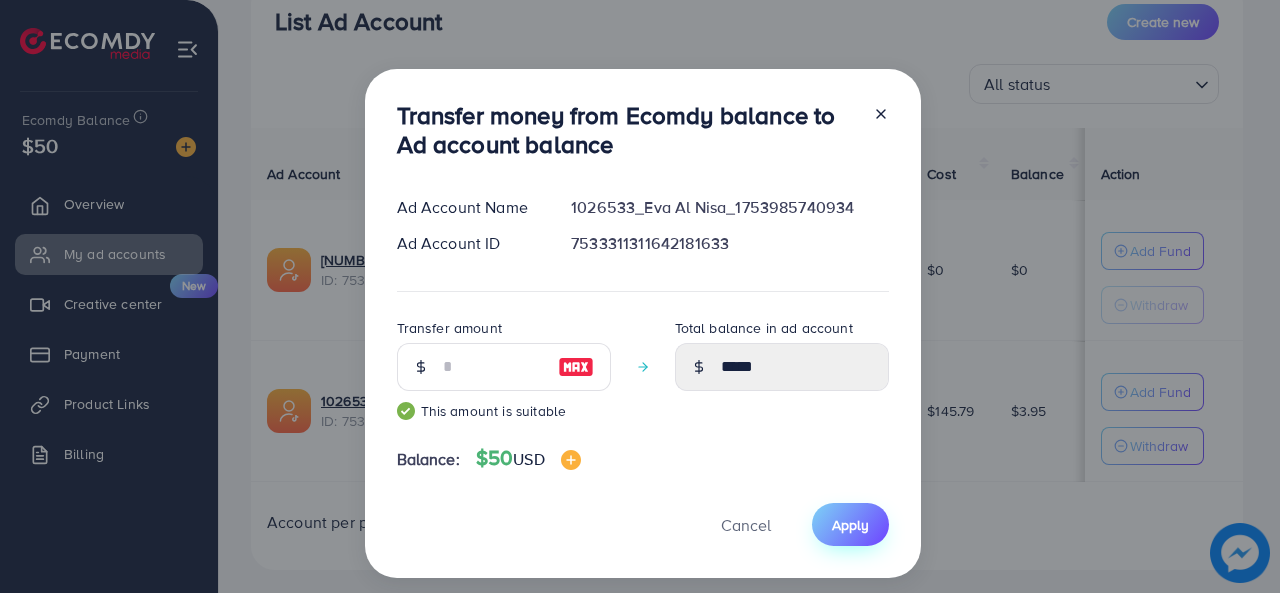 click on "Apply" at bounding box center [850, 524] 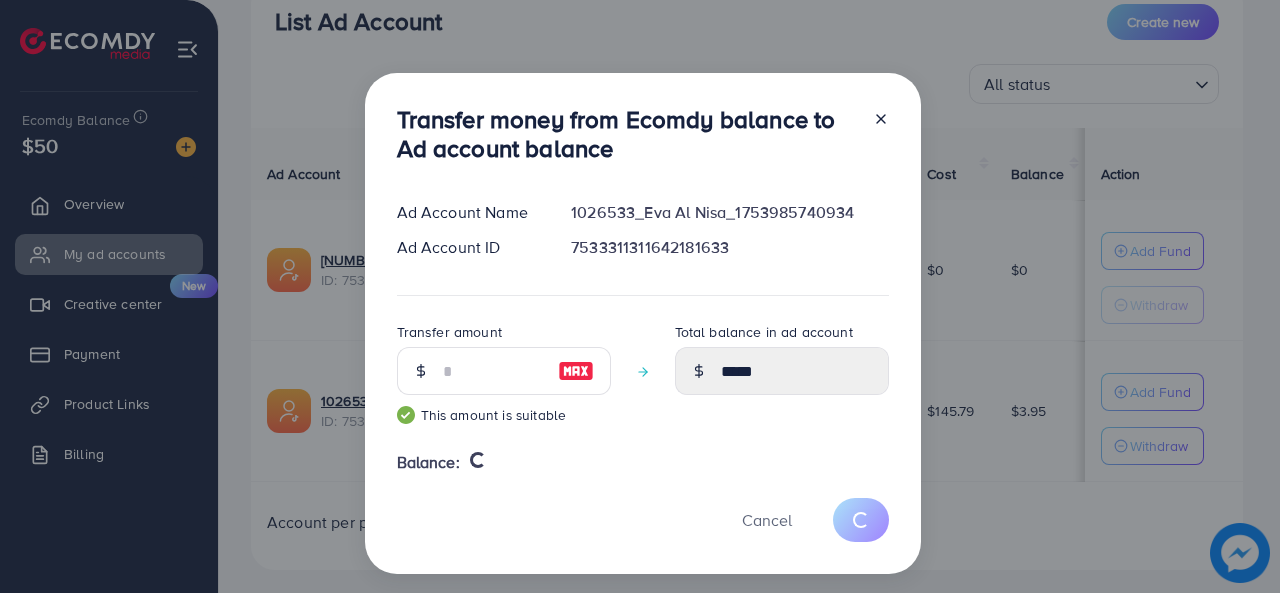 type 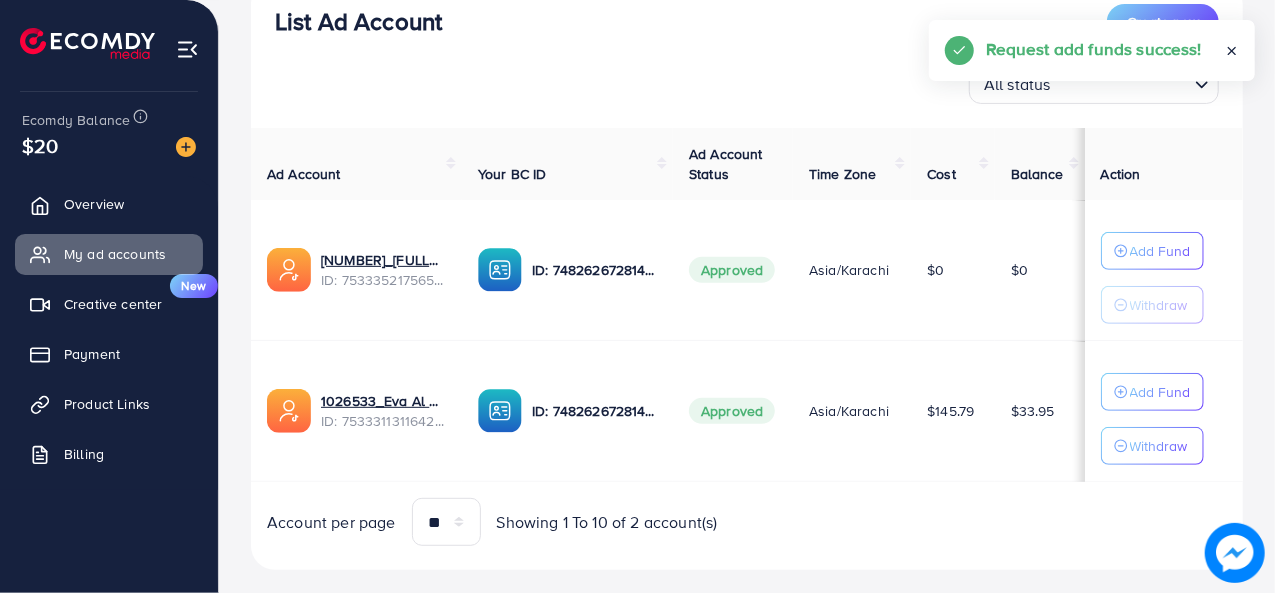 click 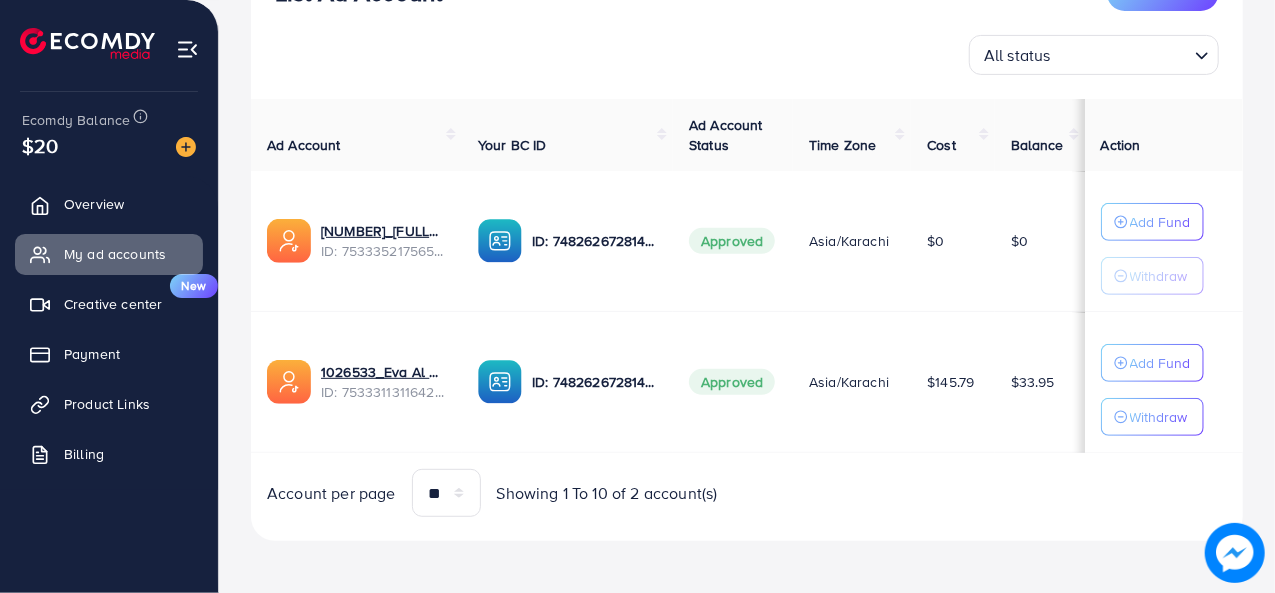 scroll, scrollTop: 0, scrollLeft: 0, axis: both 